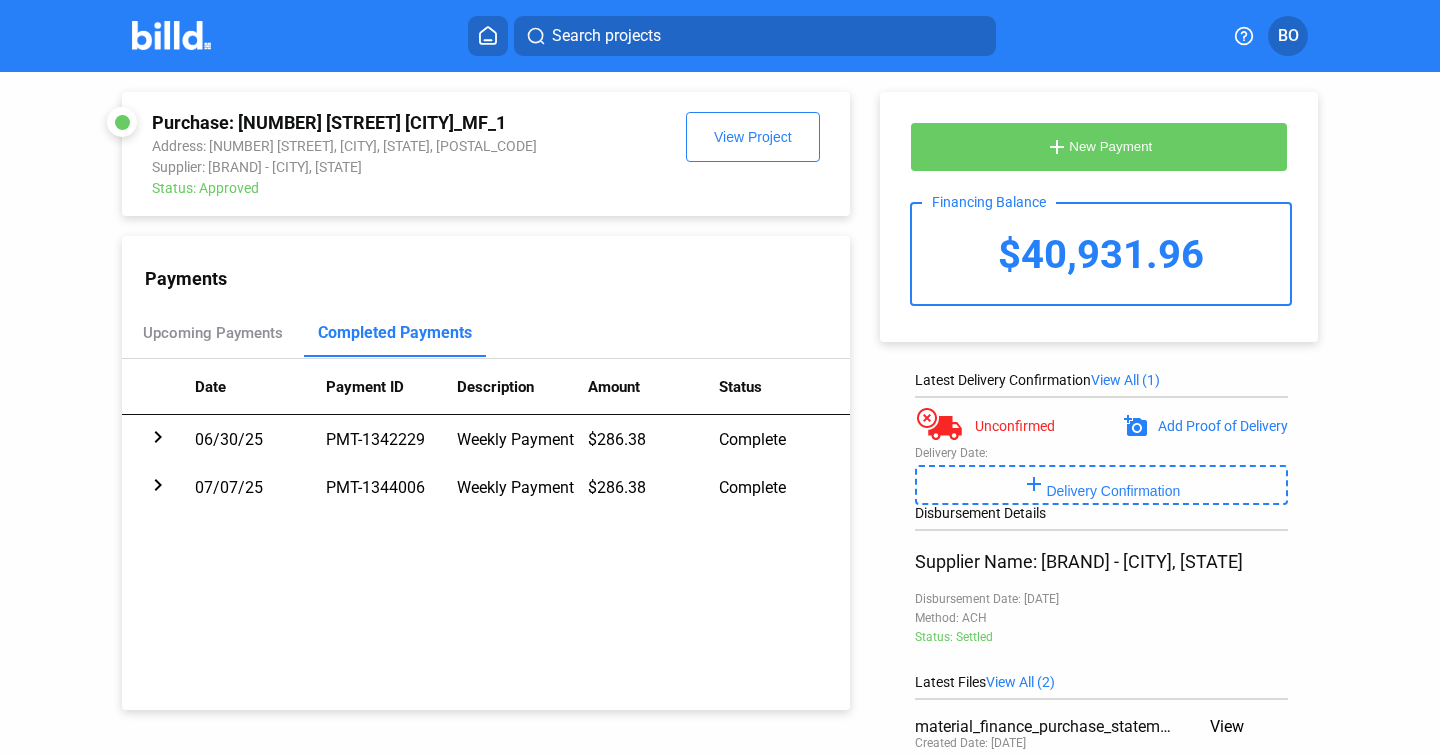 scroll, scrollTop: 0, scrollLeft: 0, axis: both 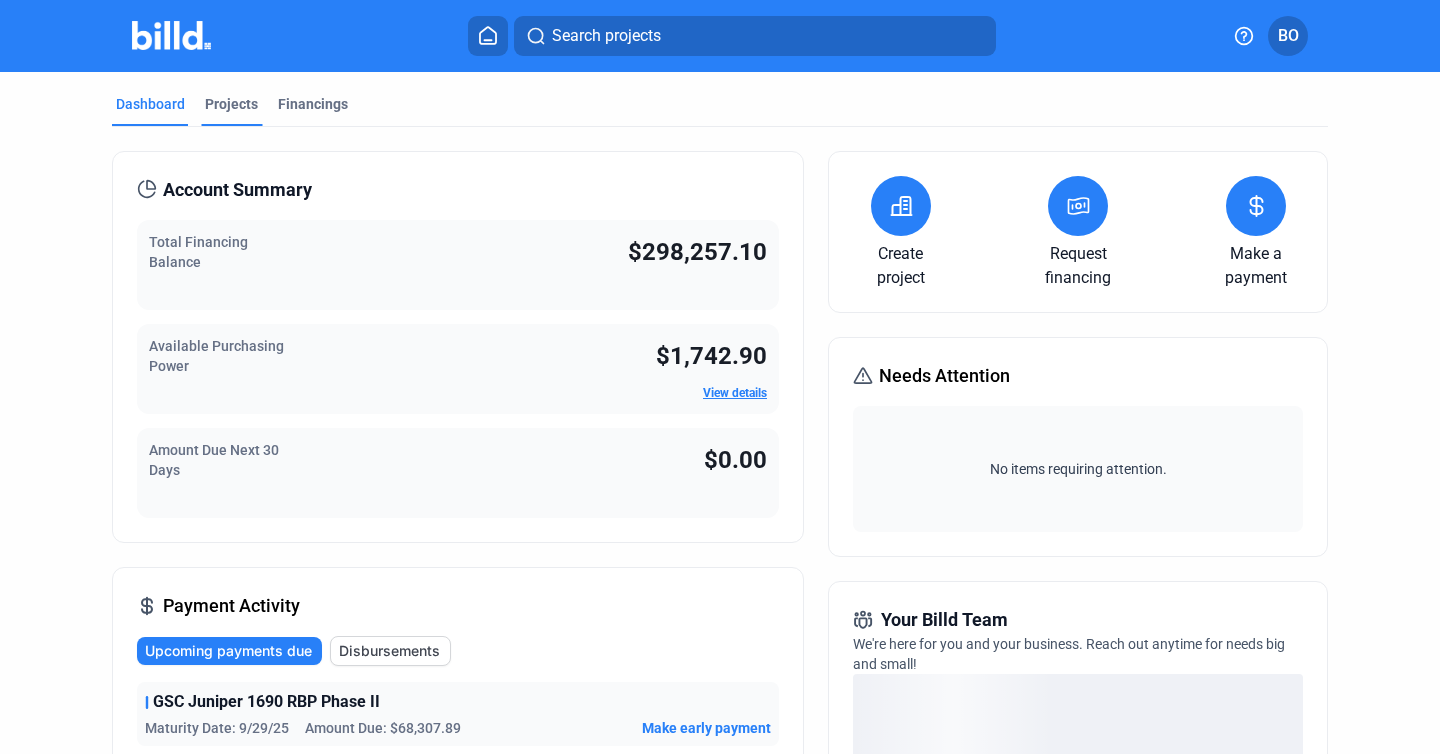 click on "Projects" at bounding box center (231, 104) 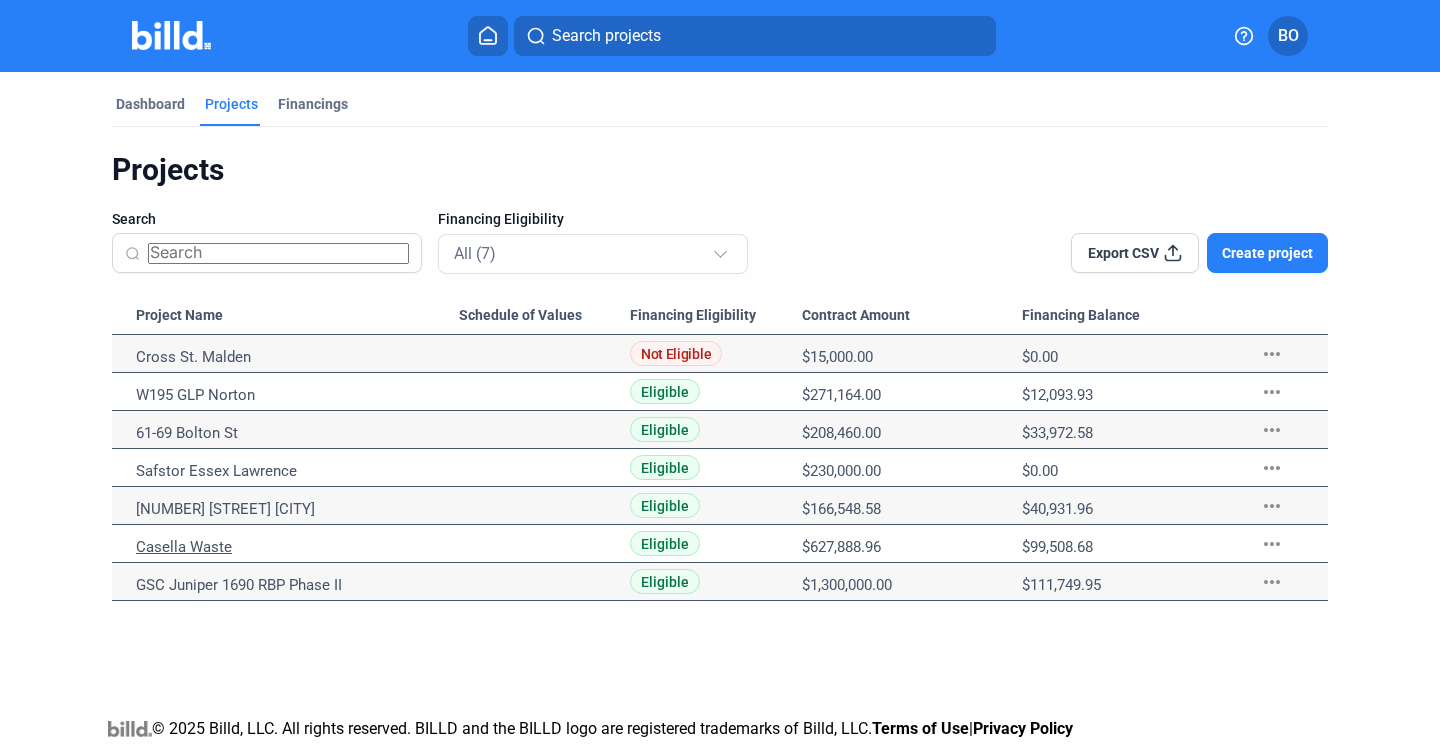 click on "Casella Waste" at bounding box center (297, 357) 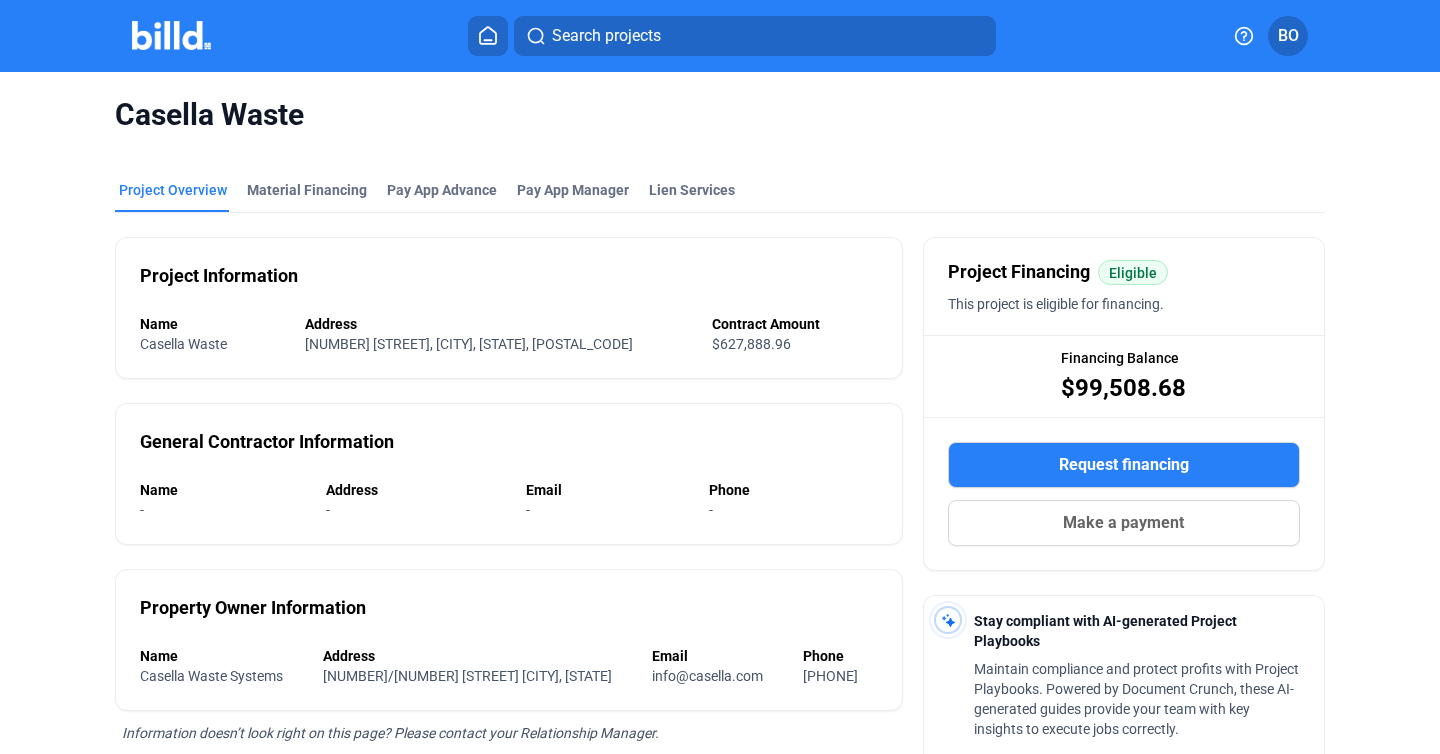 drag, startPoint x: 1181, startPoint y: 388, endPoint x: 1072, endPoint y: 389, distance: 109.004585 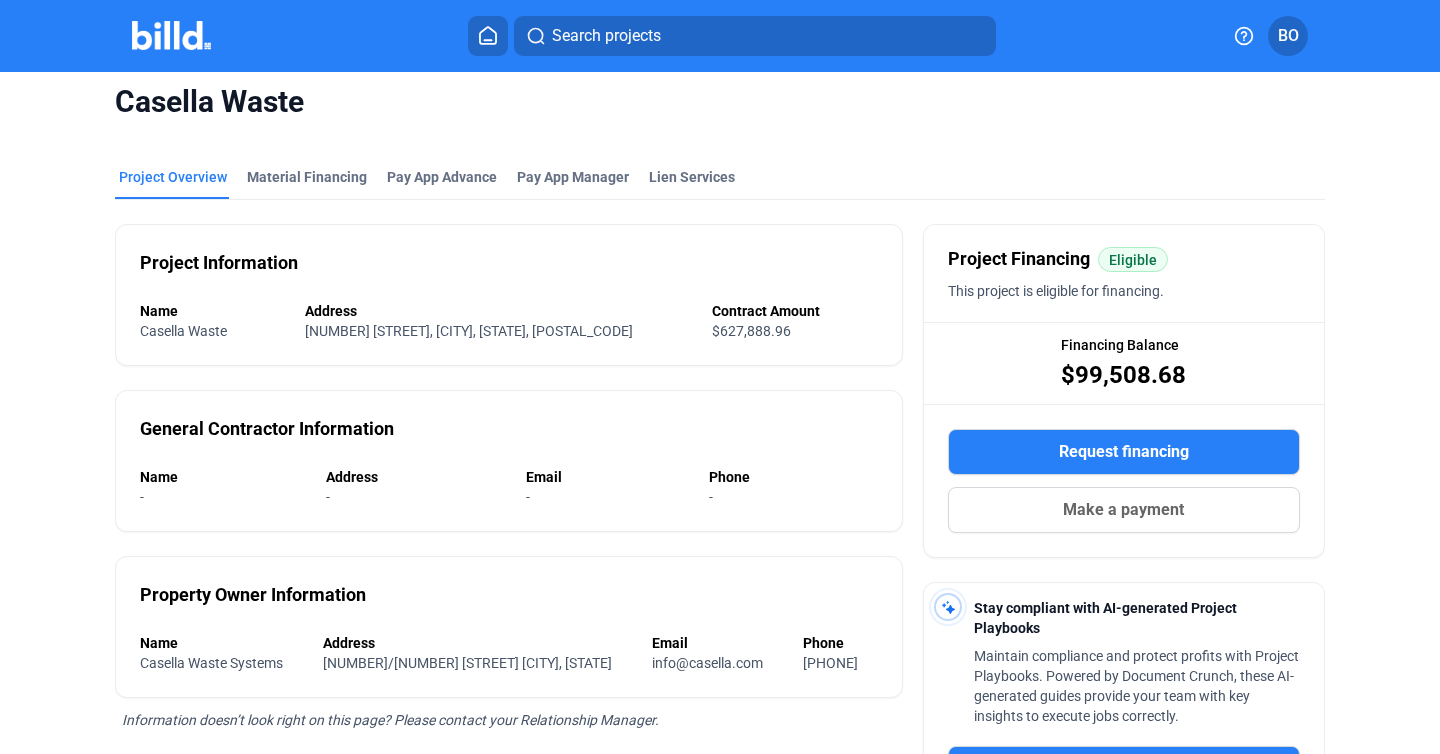 scroll, scrollTop: 20, scrollLeft: 0, axis: vertical 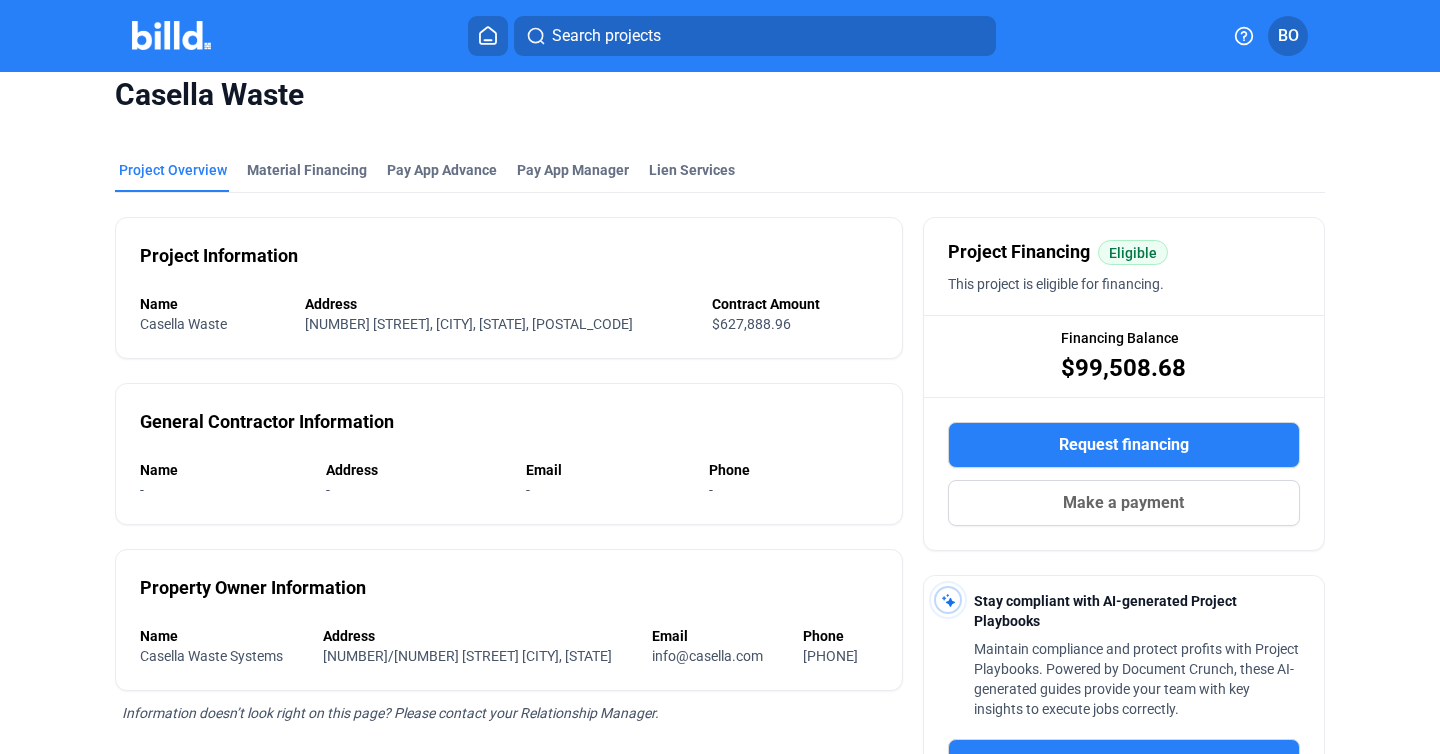click at bounding box center [171, 35] 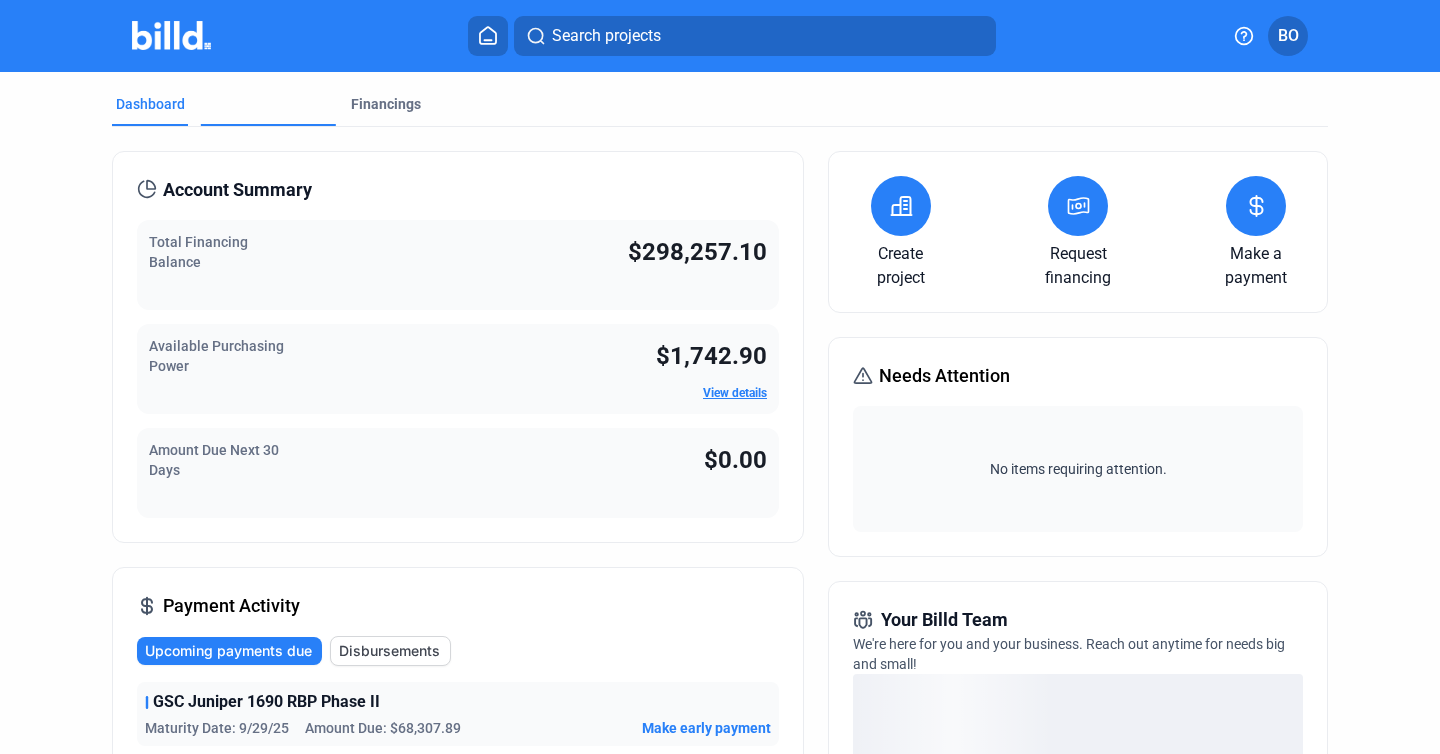 click on "Projects" at bounding box center (231, 162) 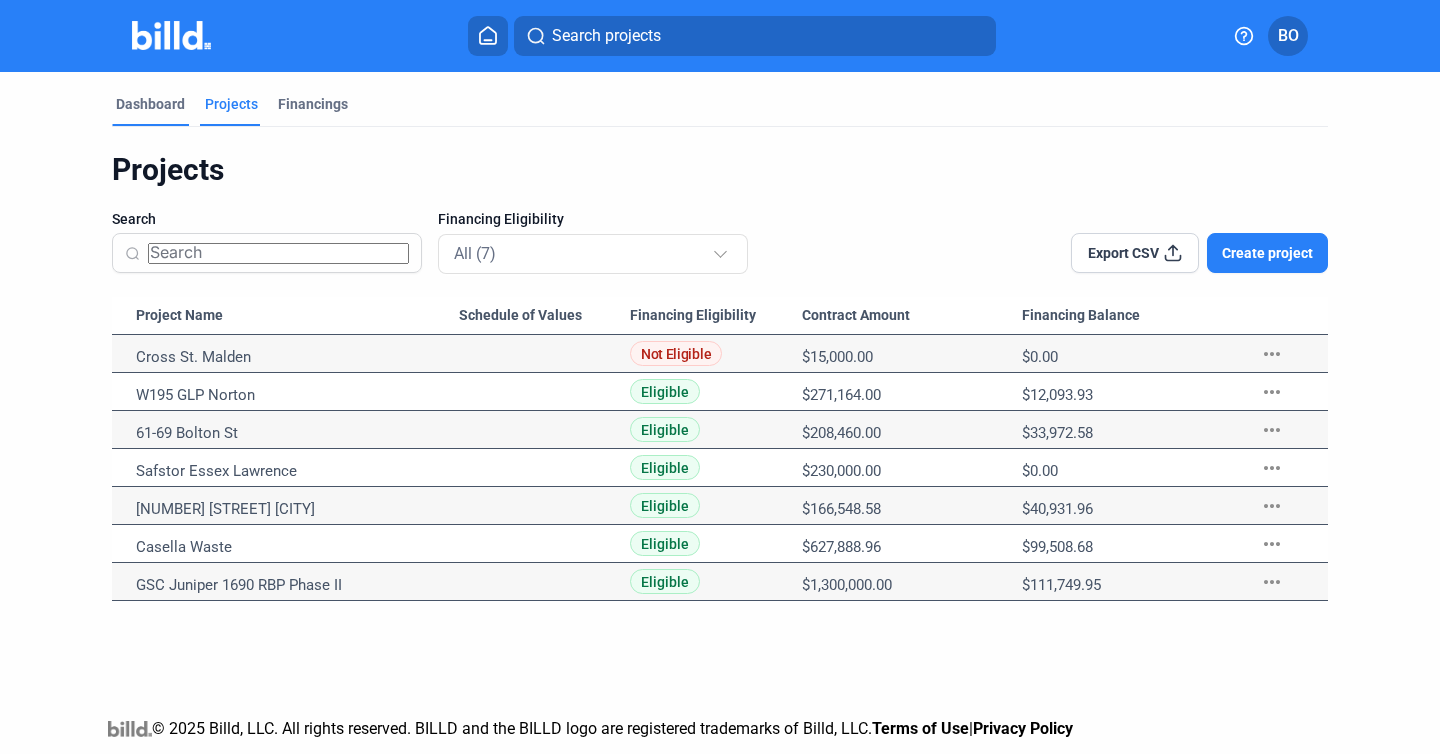 click on "Dashboard" at bounding box center (150, 104) 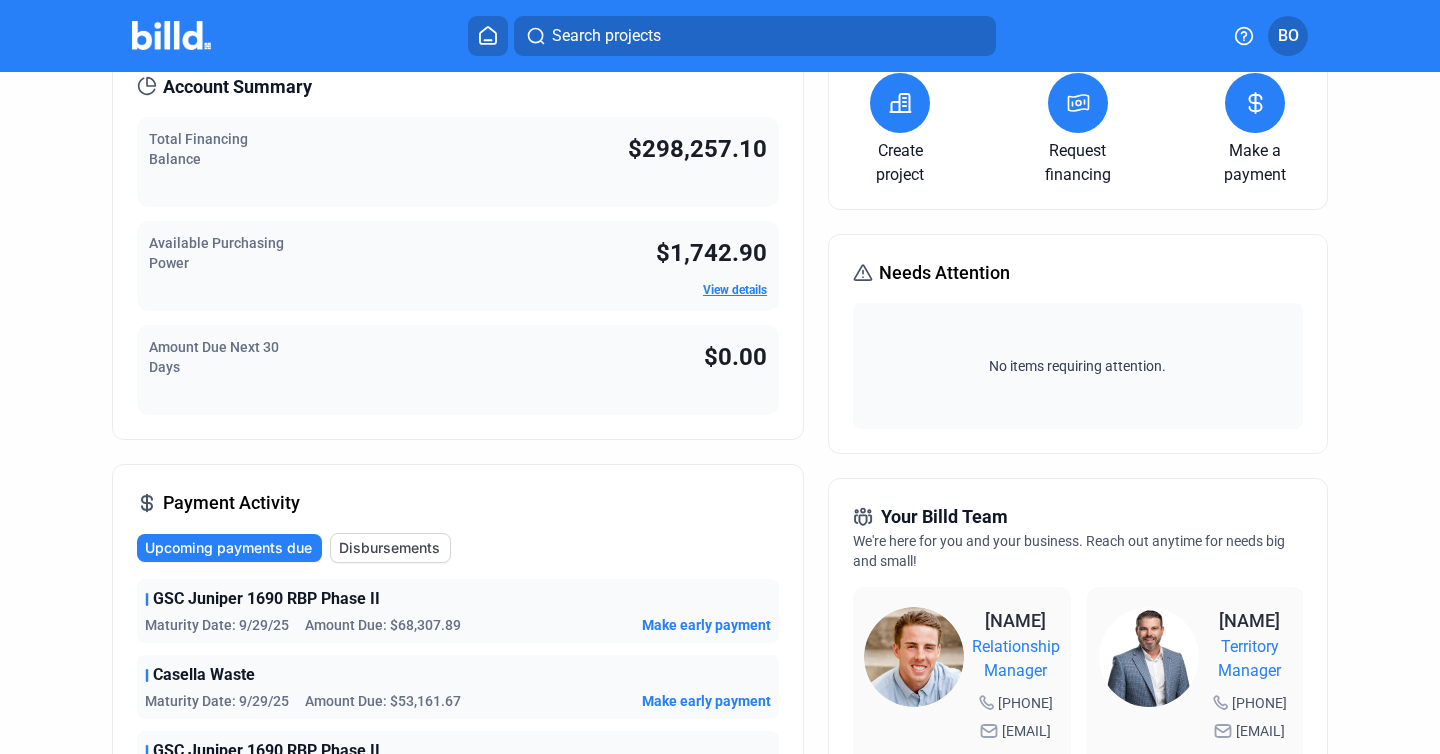 scroll, scrollTop: 0, scrollLeft: 0, axis: both 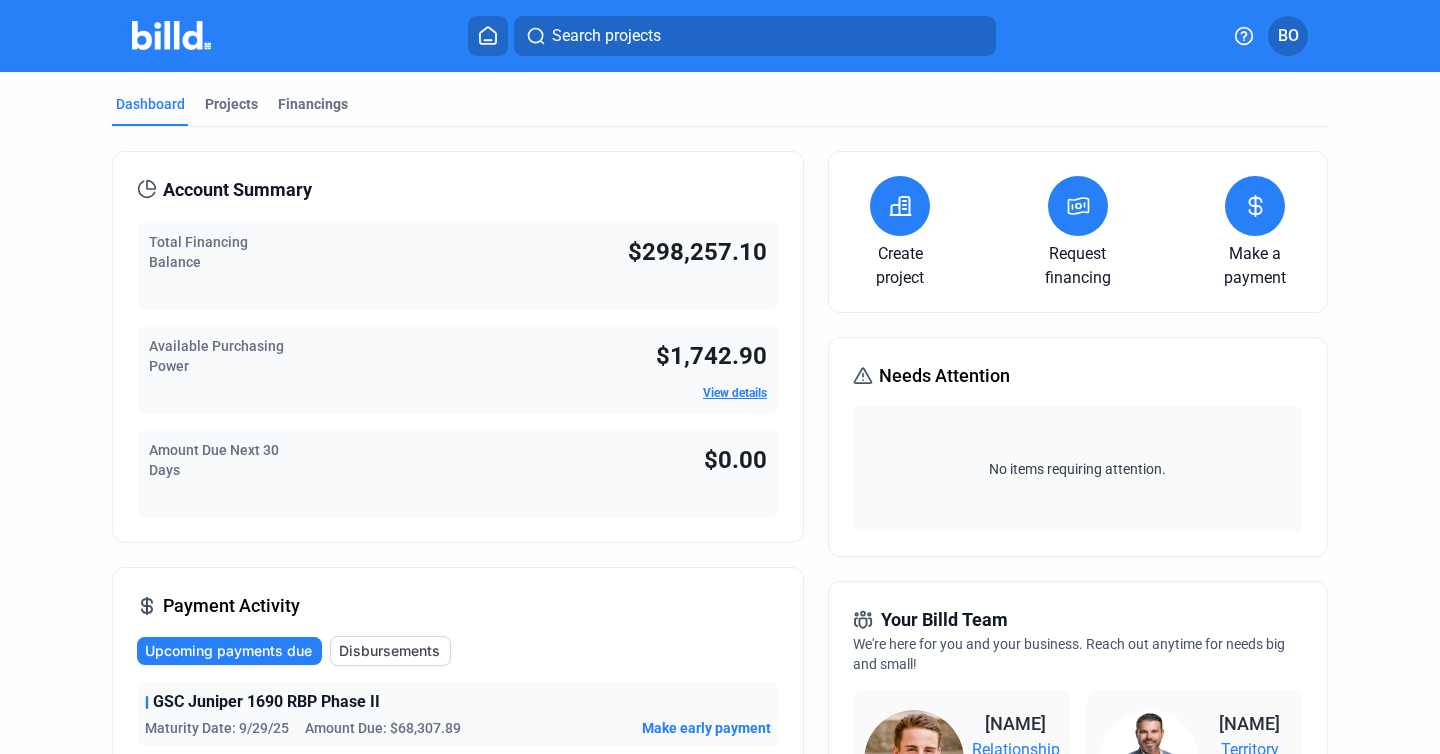 click on "Dashboard Projects Financings Account Summary Total Financing   Balance [CURRENCY][AMOUNT] Available Purchasing   Power [CURRENCY][AMOUNT] View details Amount Due Next 30   Days [CURRENCY] Payment Activity Upcoming payments dueDisbursements GSC Juniper 1690 RBP Phase II Maturity Date: [DATE] Amount Due: [CURRENCY][AMOUNT] Make early payment Casella Waste Maturity Date: [DATE] Amount Due: [CURRENCY][AMOUNT] Make early payment GSC Juniper 1690 RBP Phase II Maturity Date: [DATE] Amount Due: [CURRENCY][AMOUNT] Make early payment W195 GLP Norton Maturity Date: [DATE] Amount Due: [CURRENCY][AMOUNT] Make early payment GSC Juniper 1690 RBP Phase II Maturity Date: [DATE] Amount Due: [CURRENCY][AMOUNT] Make early payment View more Create project Request financing Make a payment Needs Attention No items requiring attention. Your Billd Team We're here for you and your business. Reach out anytime for needs big and small! [NAME] Relationship Manager [PHONE] [EMAIL] [NAME] Territory Manager [PHONE] [EMAIL] Tools & Resources Help Center" at bounding box center (720, 736) 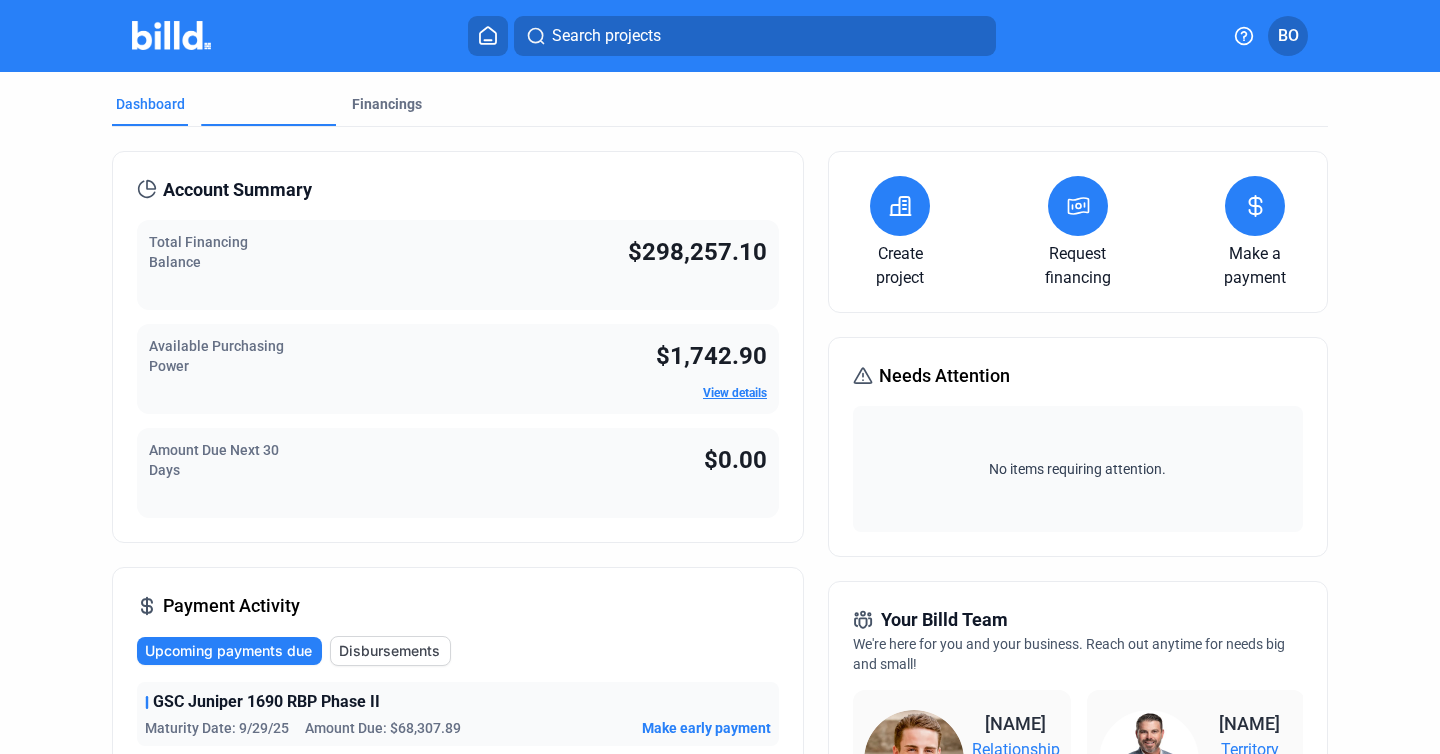 click on "Projects" at bounding box center (231, 163) 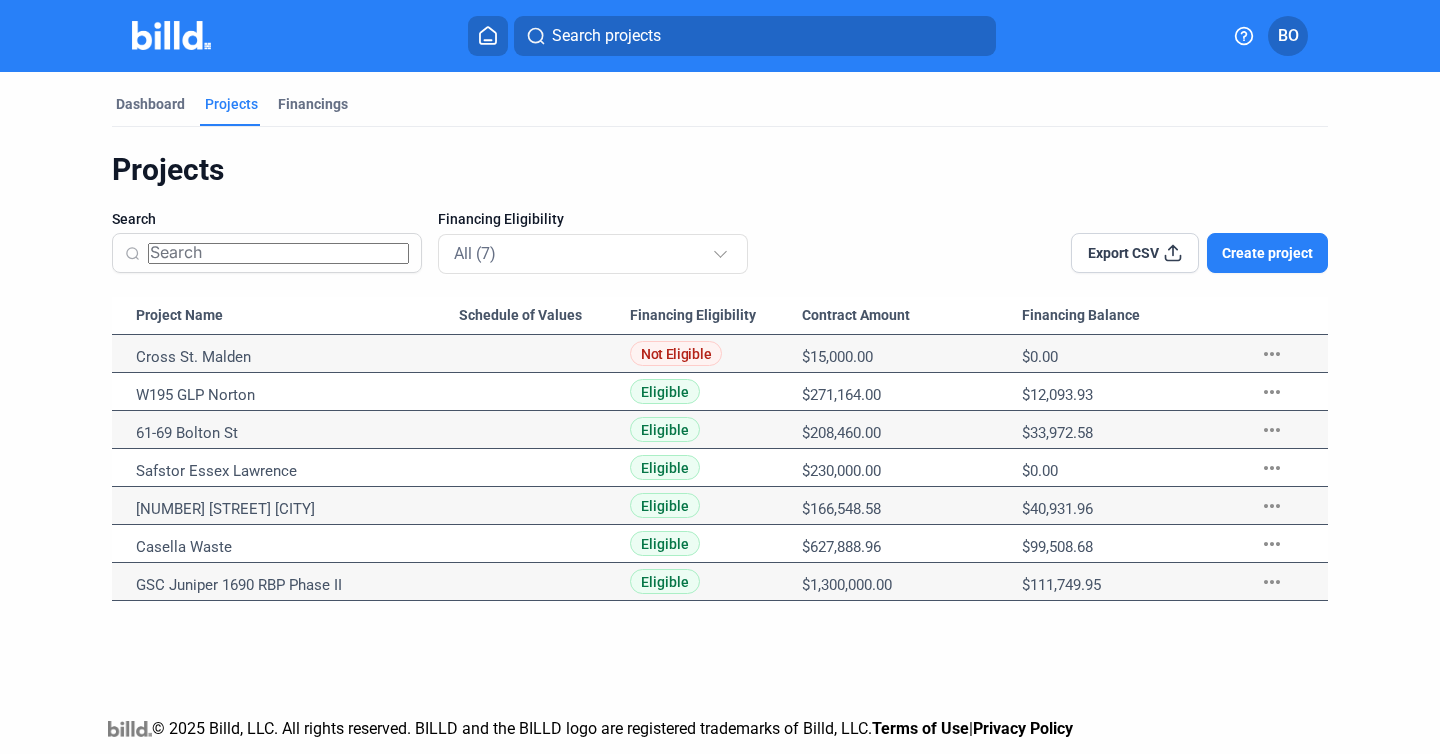 click on "Casella Waste" at bounding box center (285, 354) 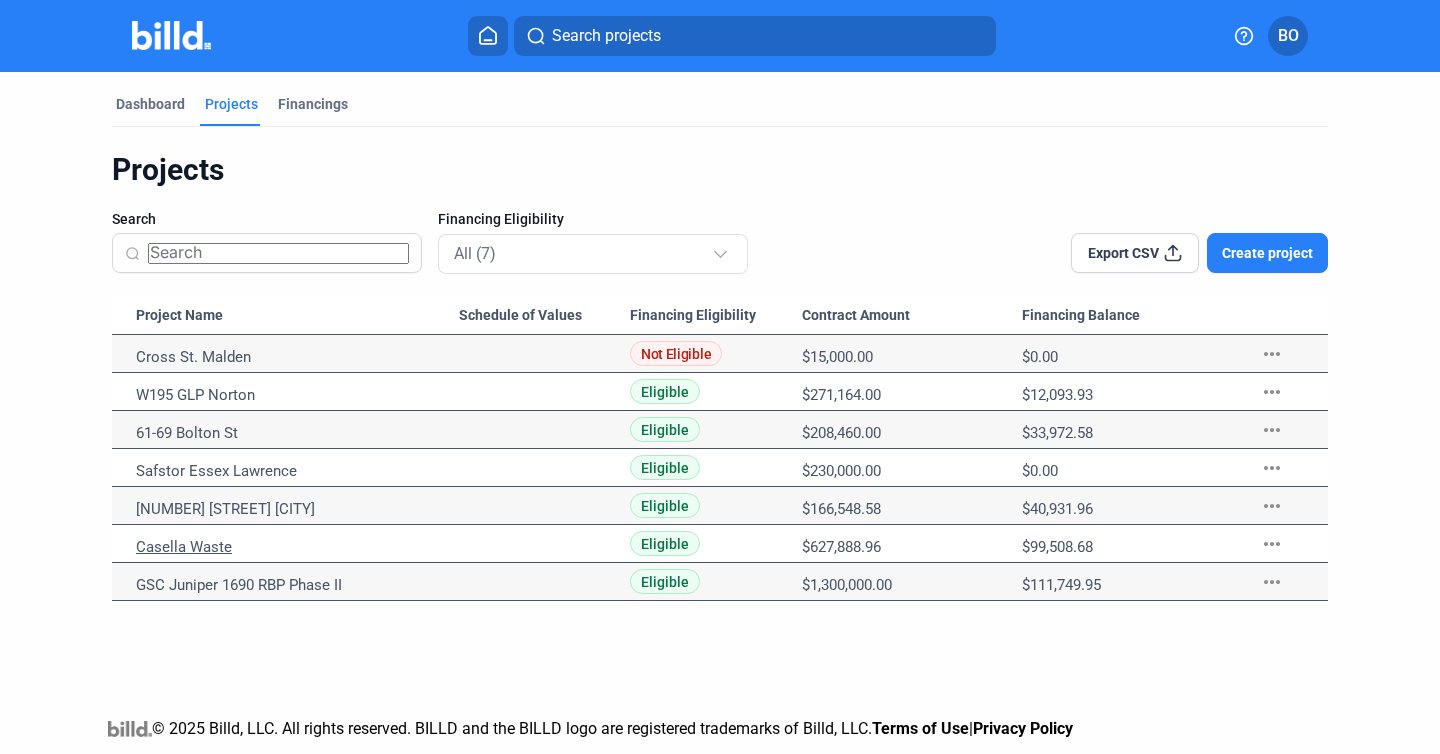 click on "Casella Waste" at bounding box center (297, 357) 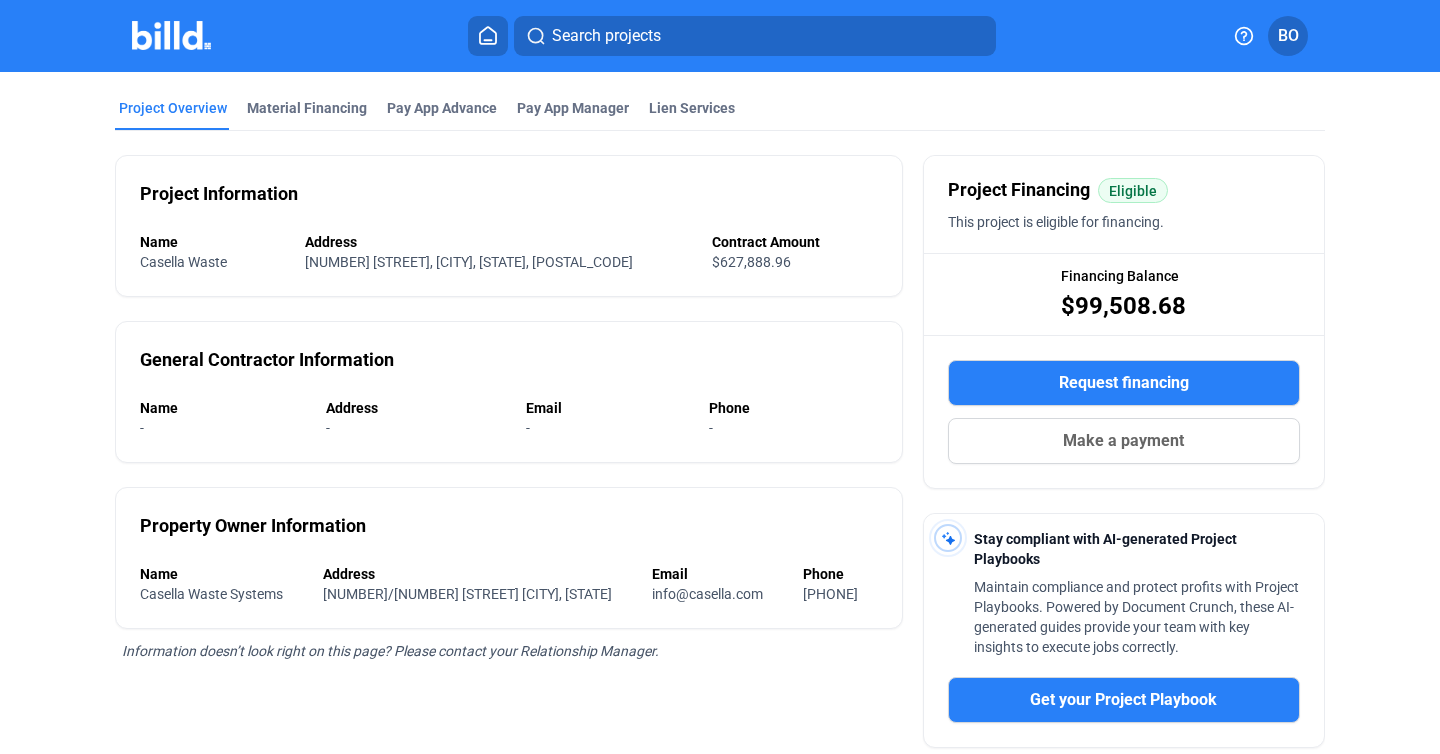 scroll, scrollTop: 76, scrollLeft: 0, axis: vertical 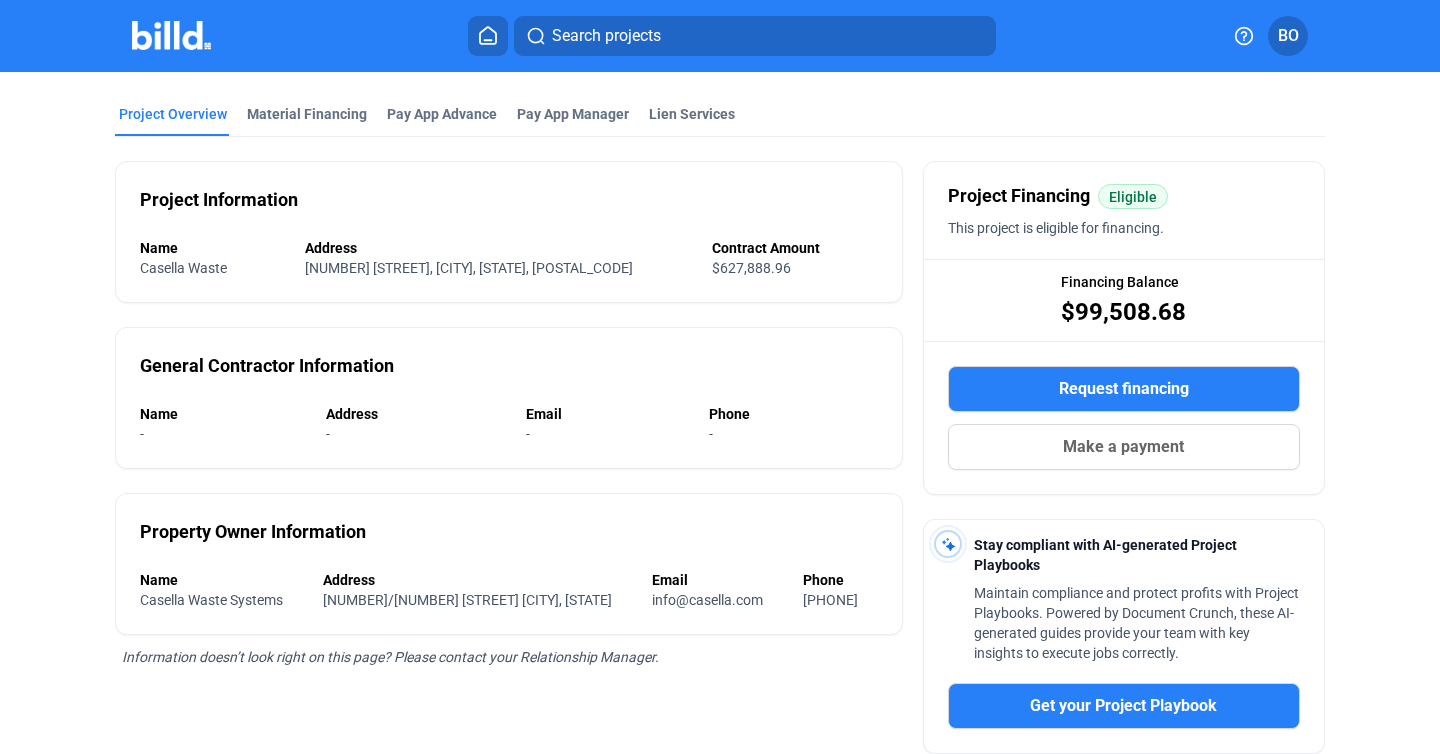 click on "Casella Waste" at bounding box center [205, 268] 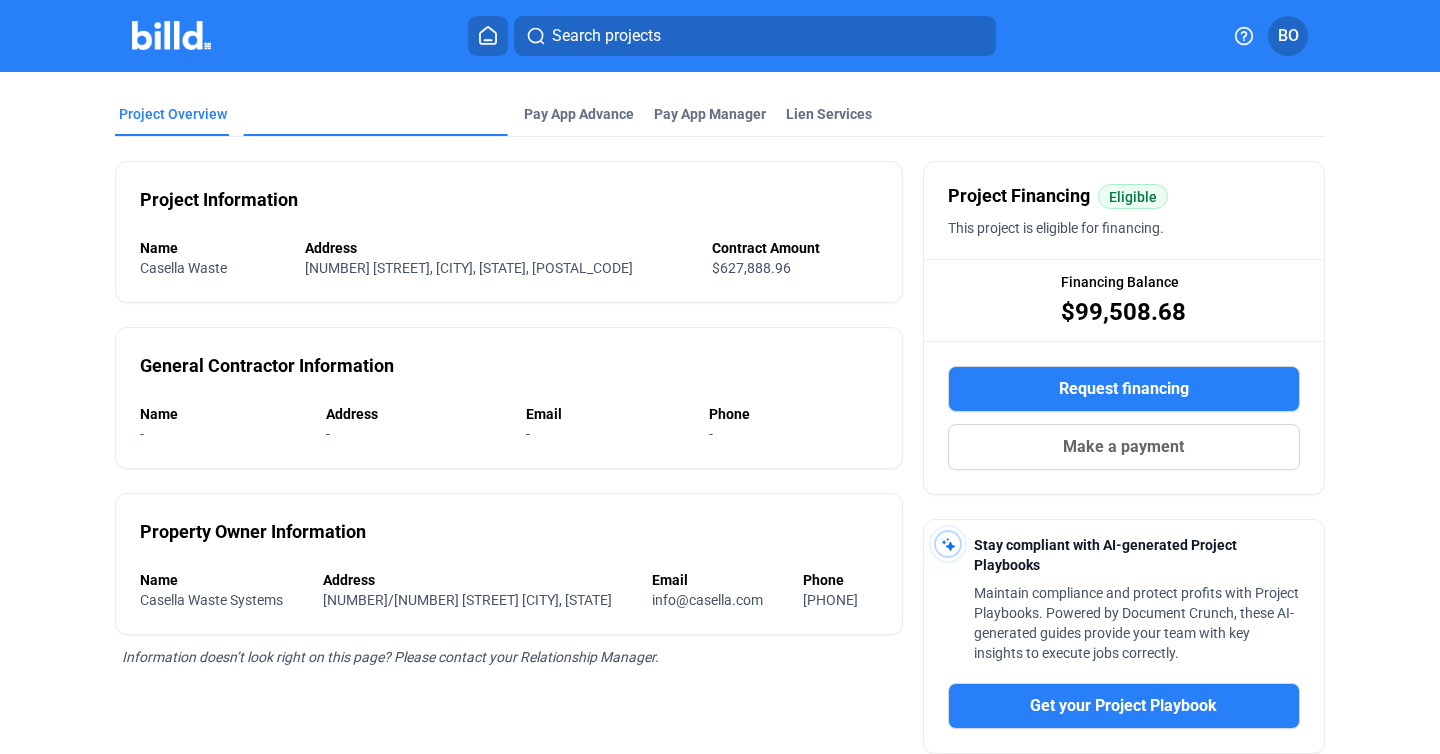 click on "Material Financing" at bounding box center (307, 236) 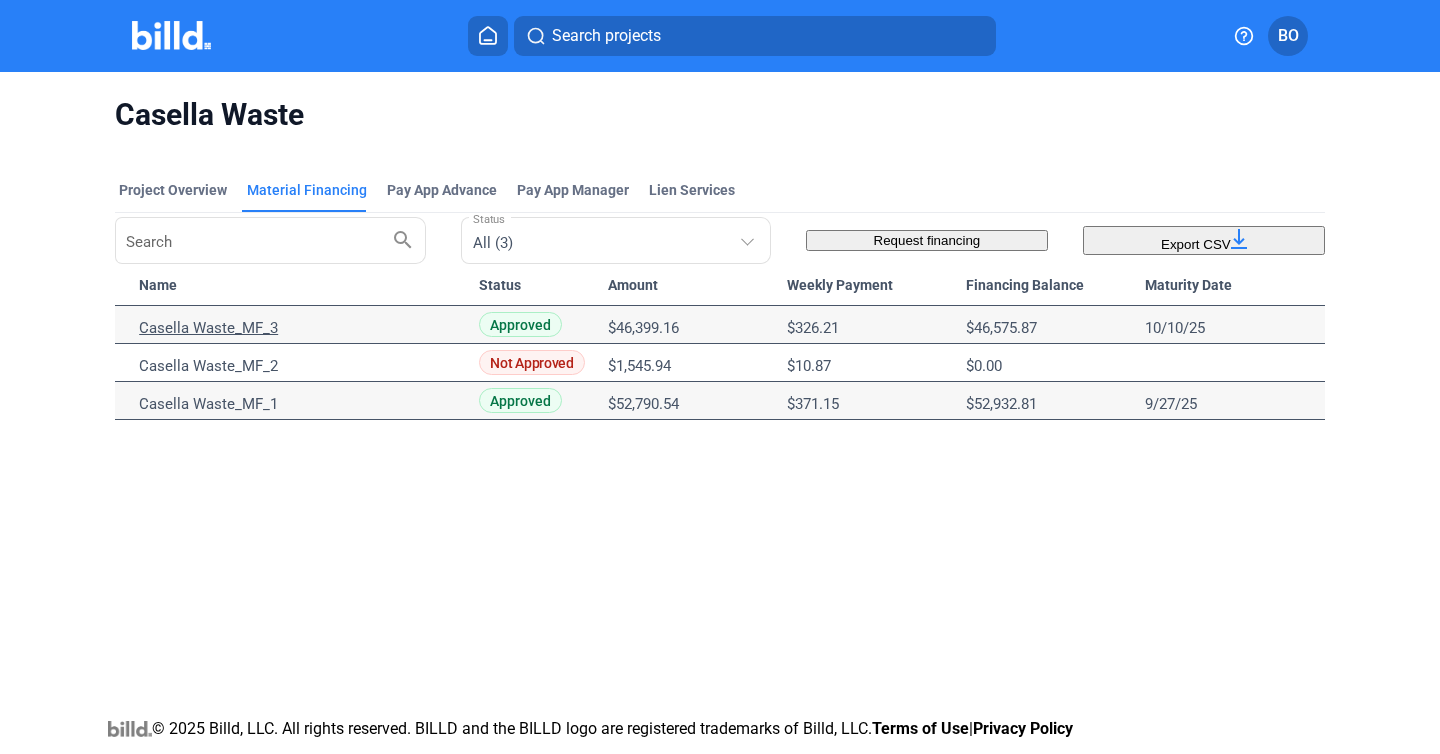 click on "Casella Waste_MF_3" at bounding box center (300, 328) 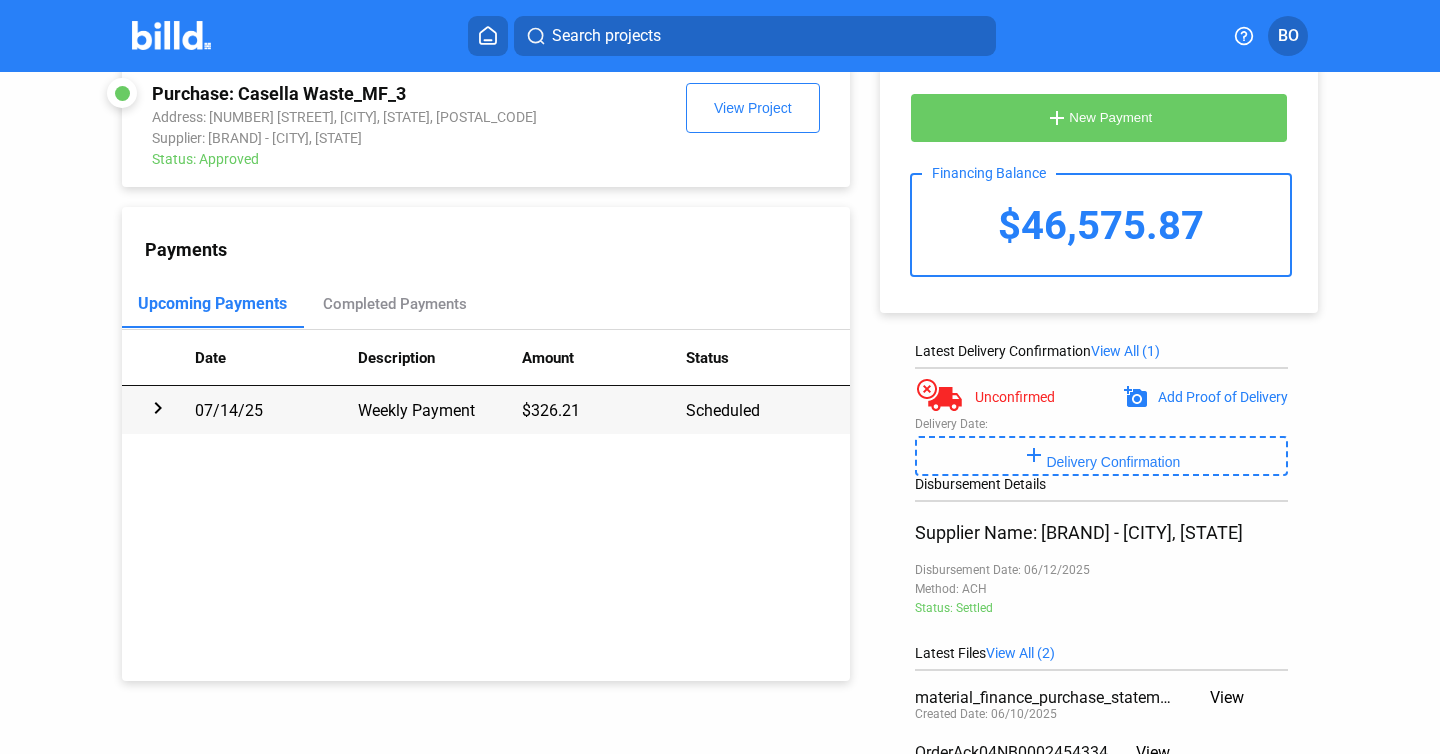scroll, scrollTop: 20, scrollLeft: 0, axis: vertical 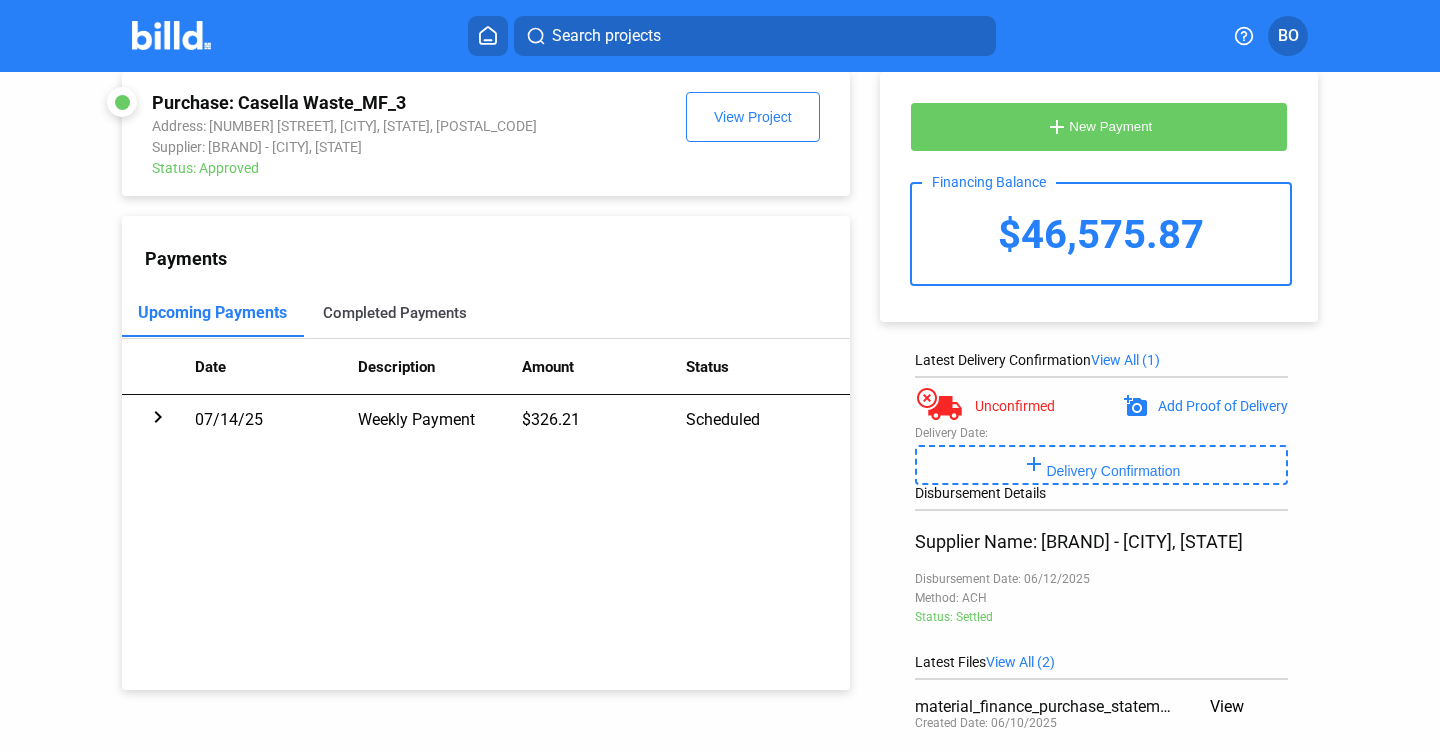click on "Completed Payments" at bounding box center (395, 313) 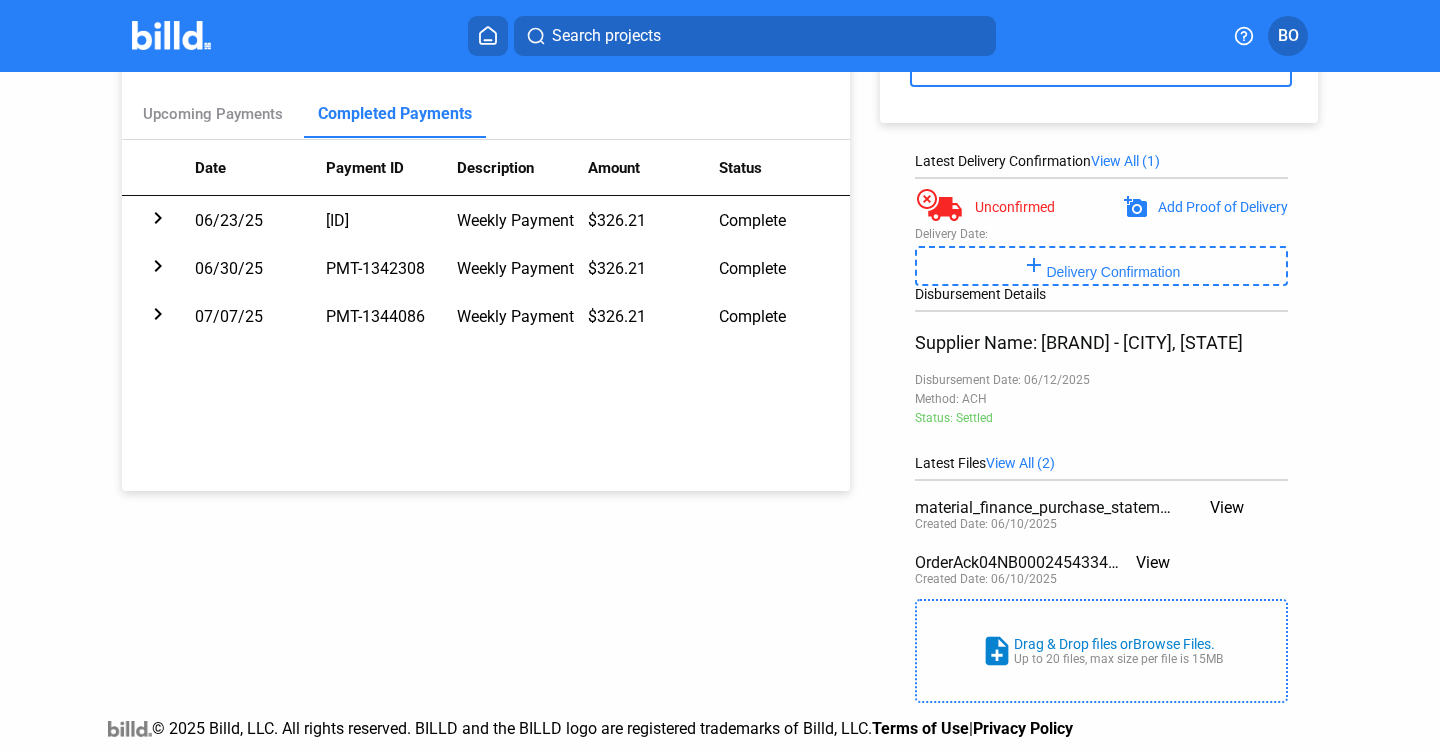 scroll, scrollTop: 297, scrollLeft: 0, axis: vertical 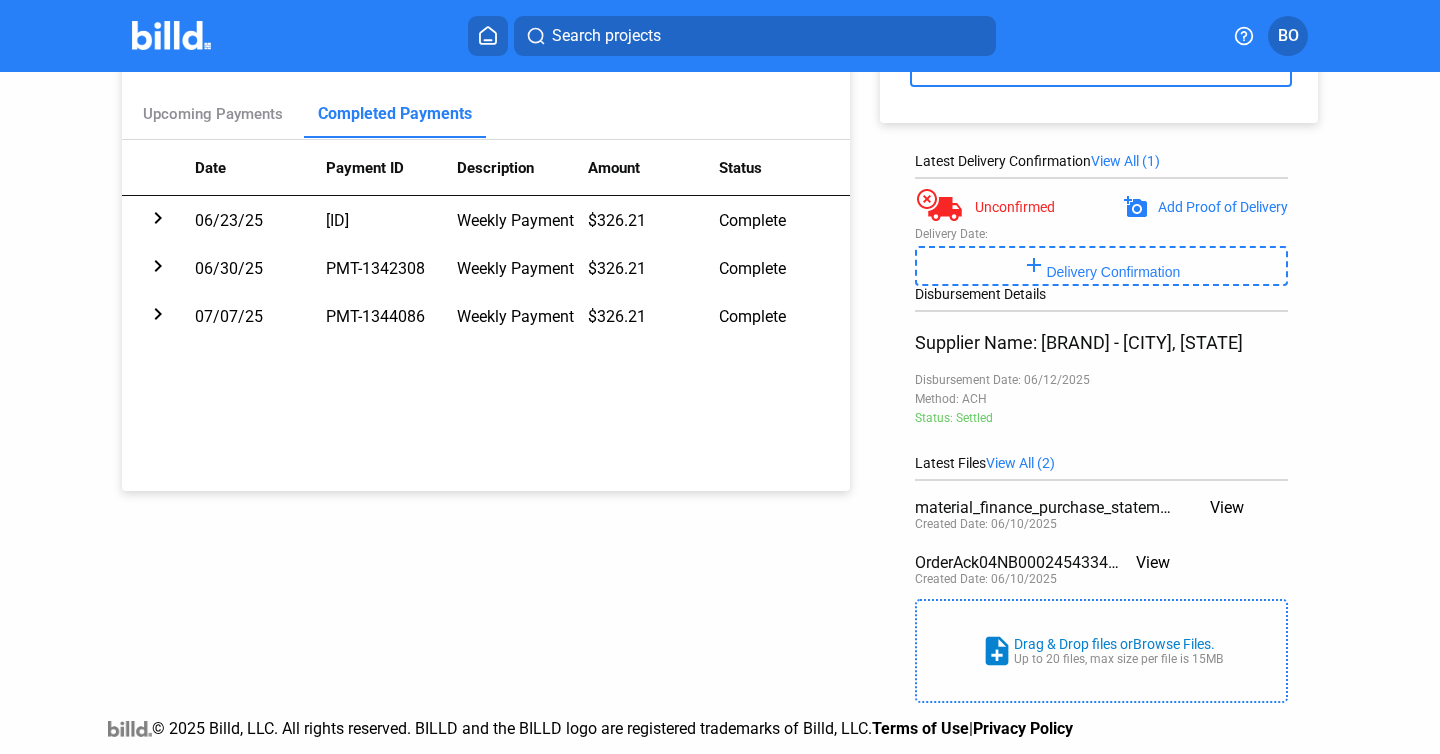 click on "QUANTITY   UOM   ITEM/DESCRIPTION   PRICE/UOM   AMOUNT Account:Account: Phone:Phone: Branch:Branch: Fax:Fax: Bill To:   Ship To: [COMPANY]   Casella Waste Page 1 of 2 Order Date:   Type:   Ship Via: Ordered By: Created By: PO:   Ref:   Job: WH   Truck [PHONE] [ID] [COMPANY] TBDTBD [DATE][DATE] BY [NAME] [NAME] [DATE]   [TIME] Printed: ORDER ACKNOWLEDGMENT   [ID] [NUMBER] stierney [NAME] [EMAIL] [NUMBER] [STREET] [CITY], [STATE] [POSTAL_CODE] Phone: [PHONE] [NUMBER] [STREET] [CITY], [STATE] [POSTAL_CODE] [NUMBER] [STREET] [CITY], [STATE] [POSTAL_CODE] Agent â 0 4   N B 0   0 0   2 4   5 4 3 34   cå â 0 4   N B 0   0 0   2 4   5 4 3 34   cå Exp Delv Date: Online ordering is now available! Visit quickcart.com/newcastle to place your next residential roofing material order. Call your sales rep for more details. [NUMBER]   EA EA [PRICE]/[PRICE]/ [NUMBER] [AMOUNT] NS[ID]   60" x 96" 16/EA Backordered any returns.*** 1616   EA EA   1616" at bounding box center [720, 1890] 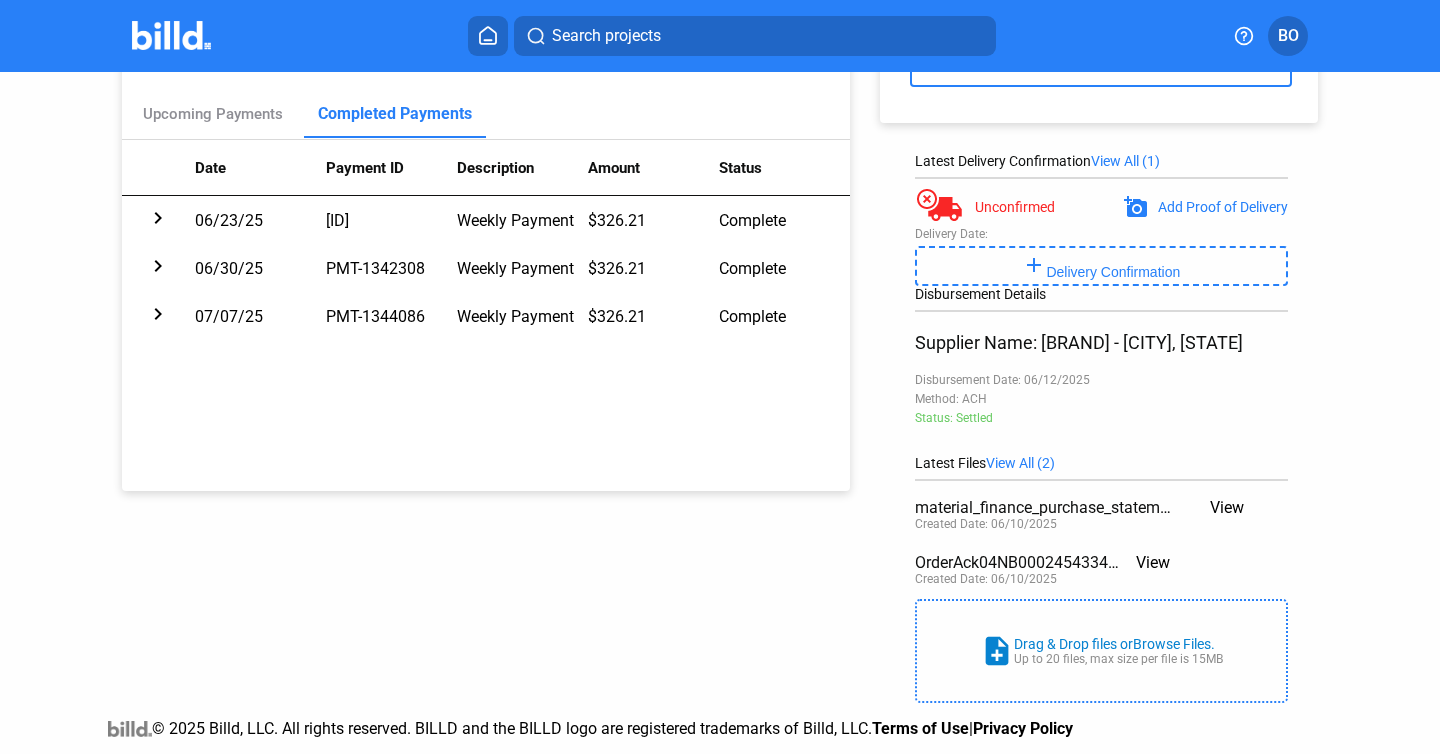click at bounding box center [171, 35] 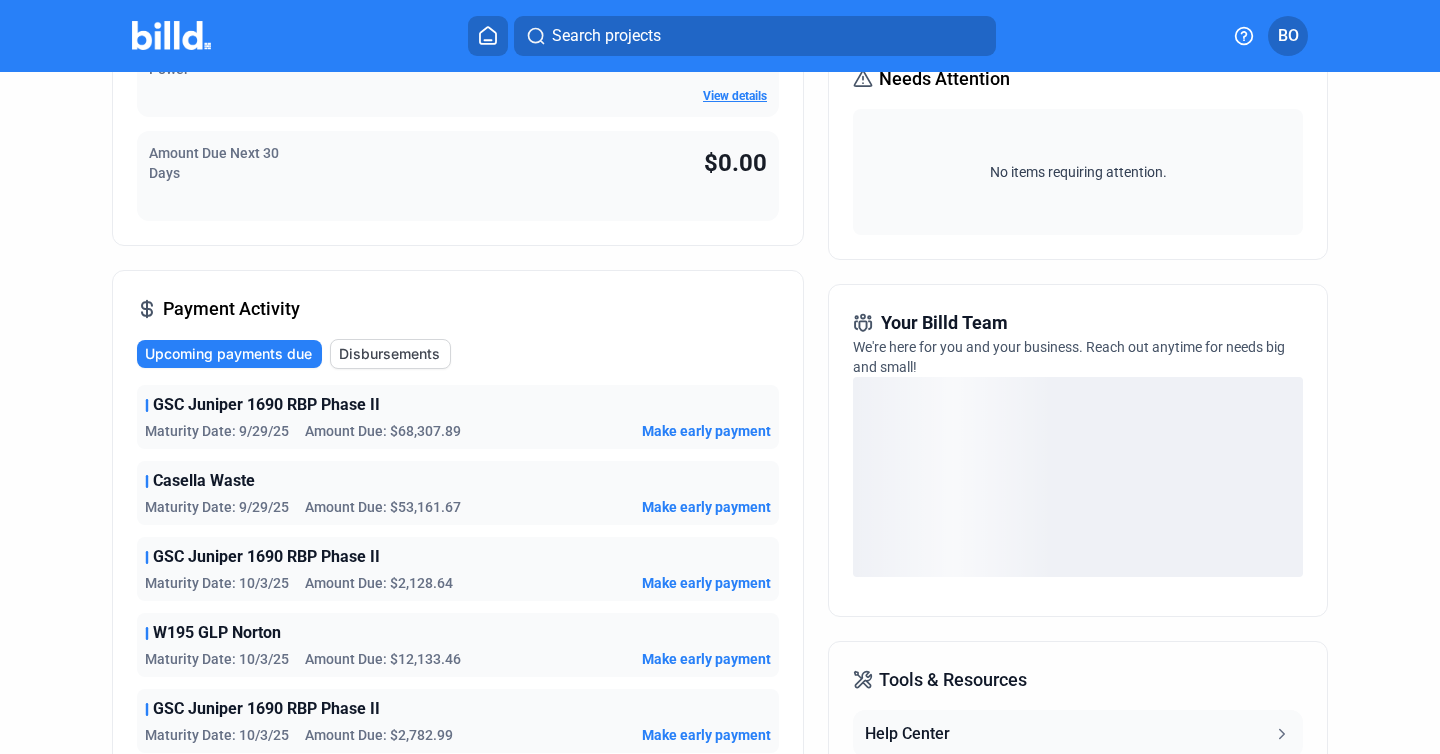 click on "Casella Waste" at bounding box center (266, 405) 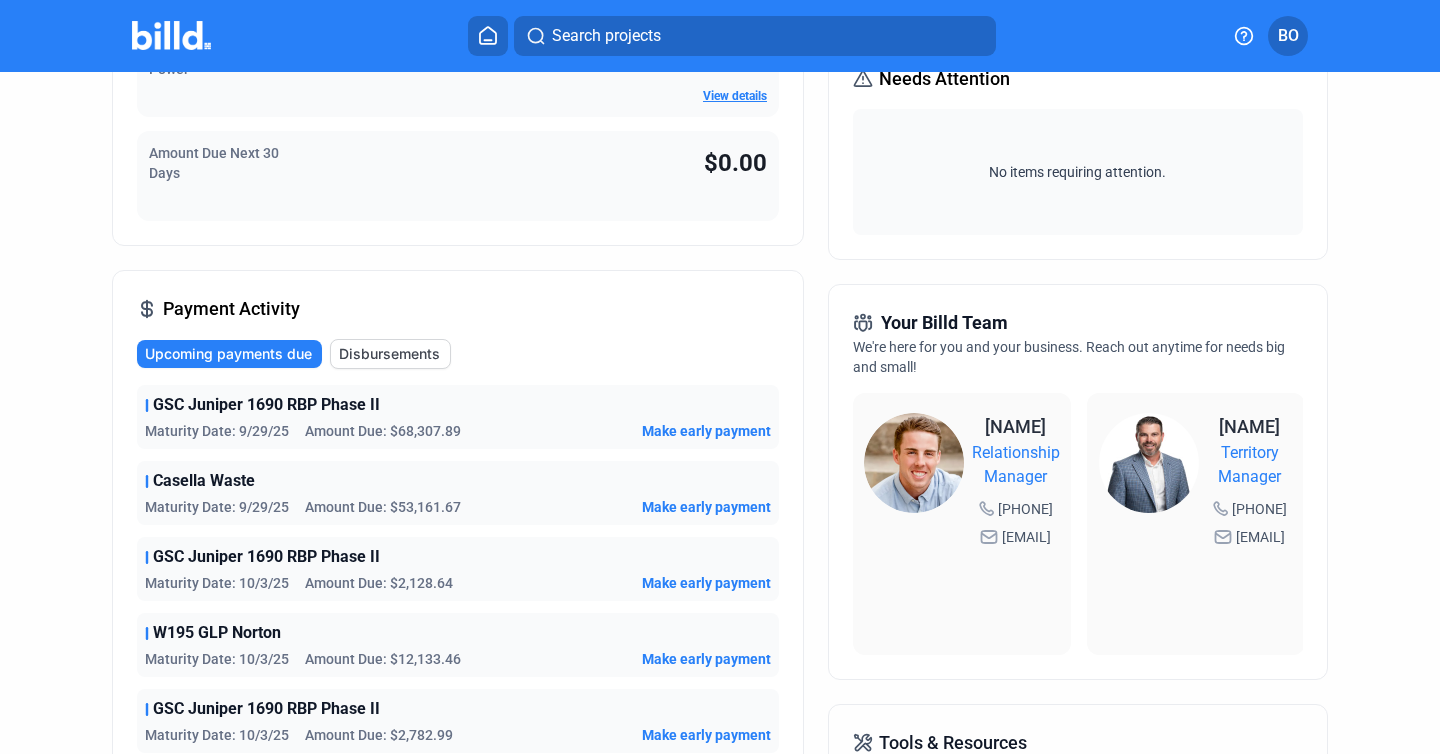 click on "Casella Waste Maturity Date: [DATE] Amount Due: [CURRENCY][AMOUNT] Make early payment" at bounding box center [458, 417] 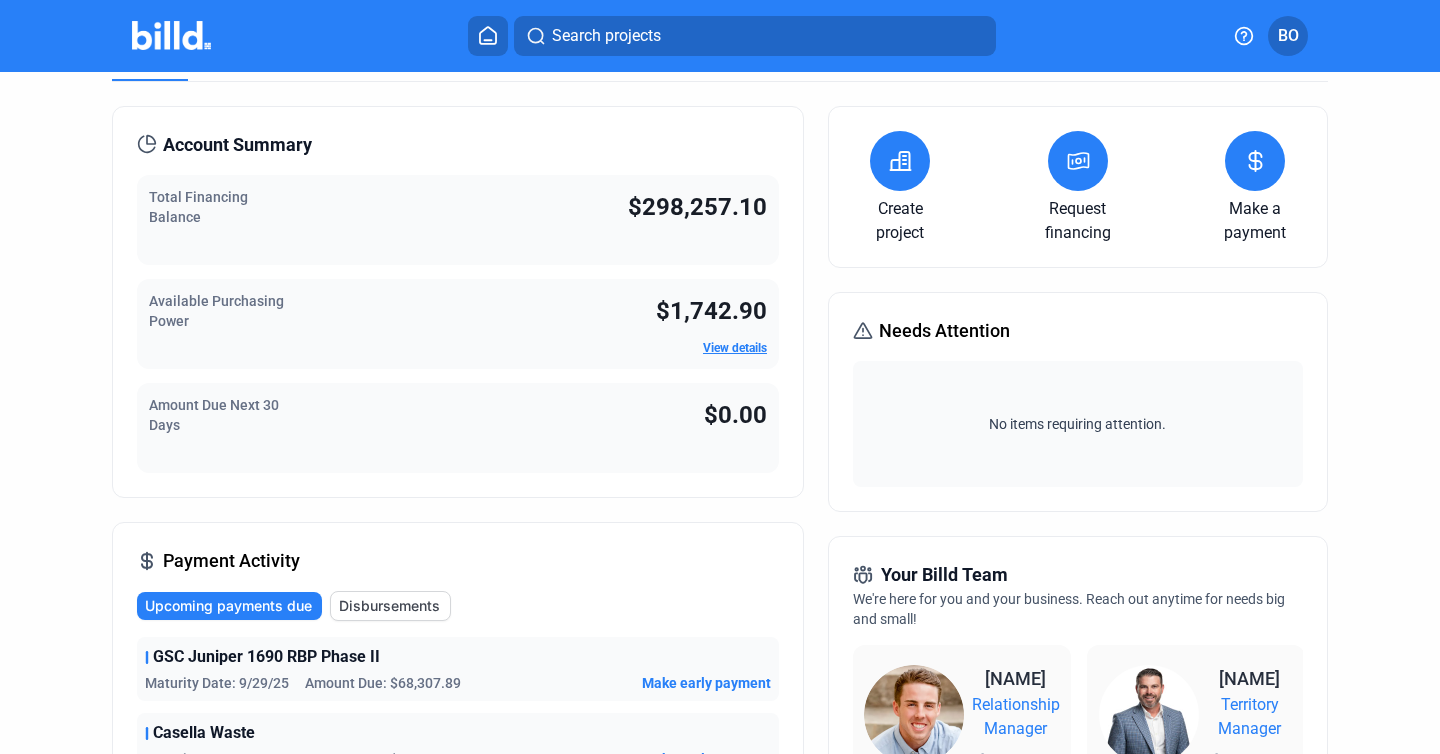 scroll, scrollTop: 0, scrollLeft: 0, axis: both 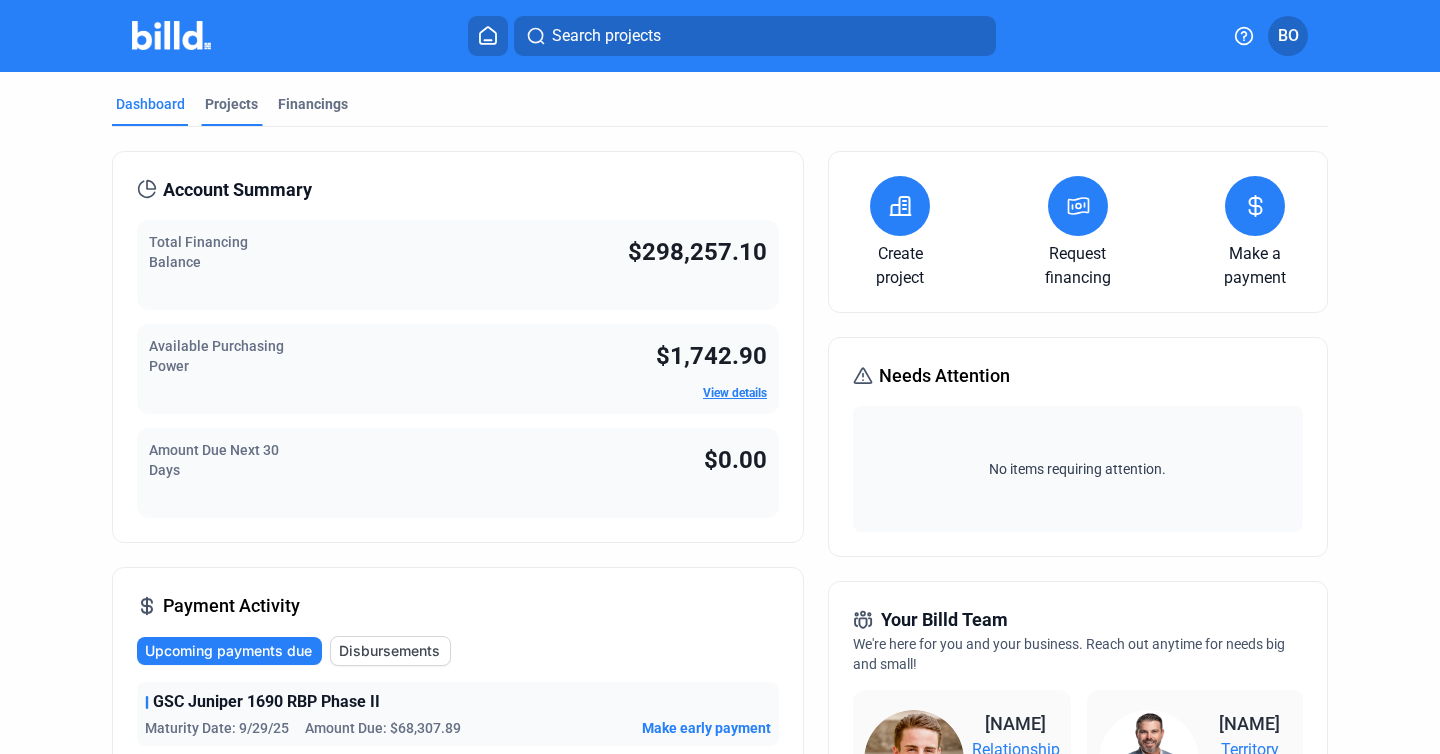 click on "Projects" at bounding box center [231, 104] 